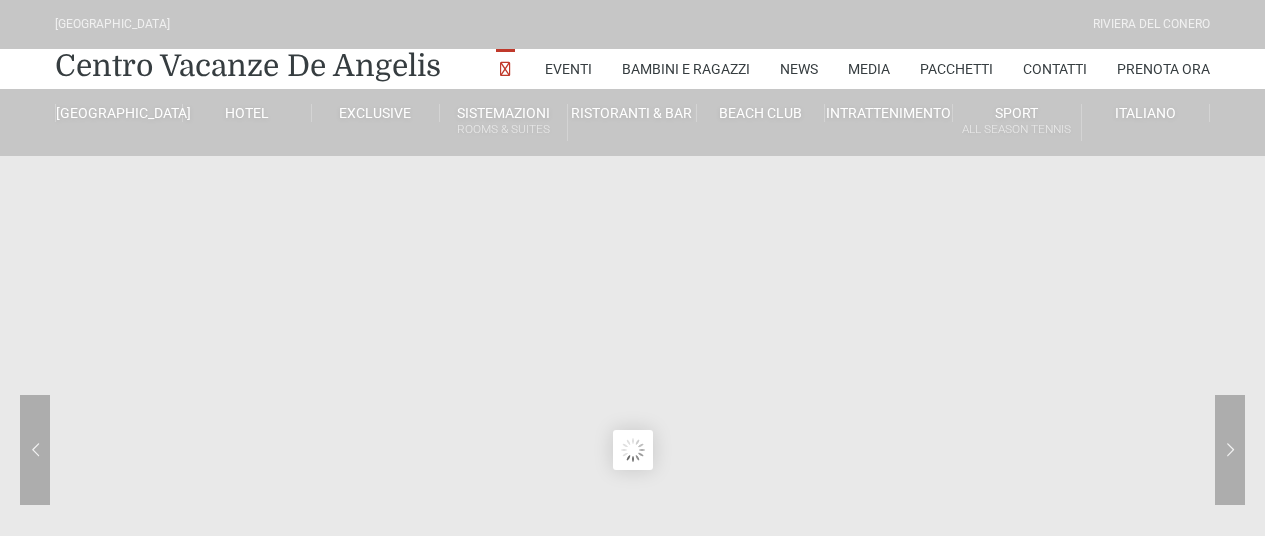 scroll, scrollTop: 0, scrollLeft: 0, axis: both 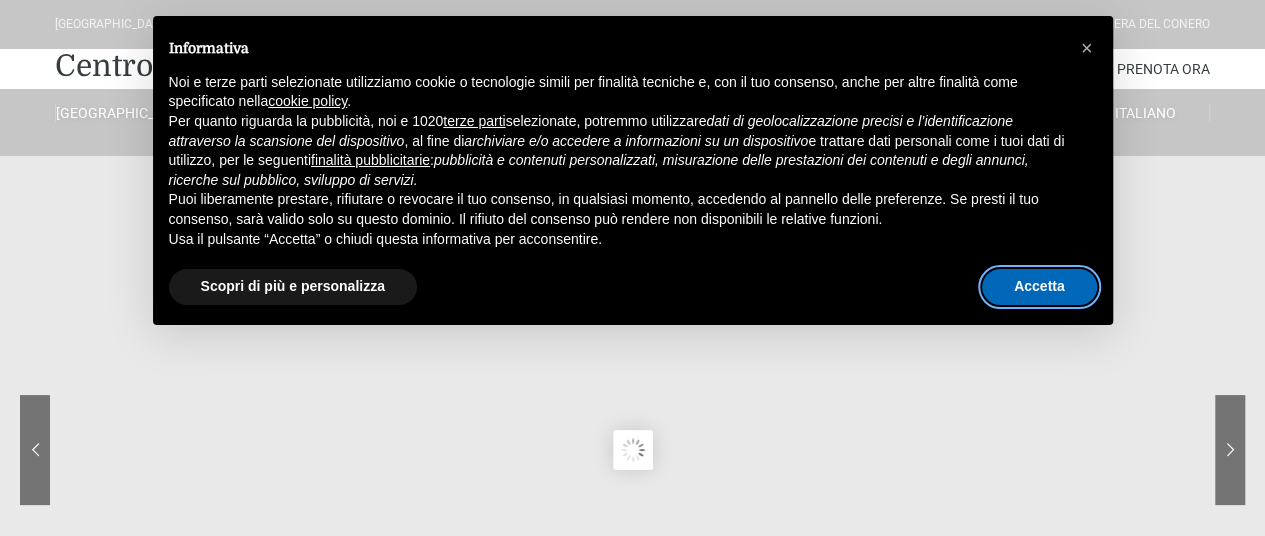 click on "Accetta" at bounding box center [1039, 287] 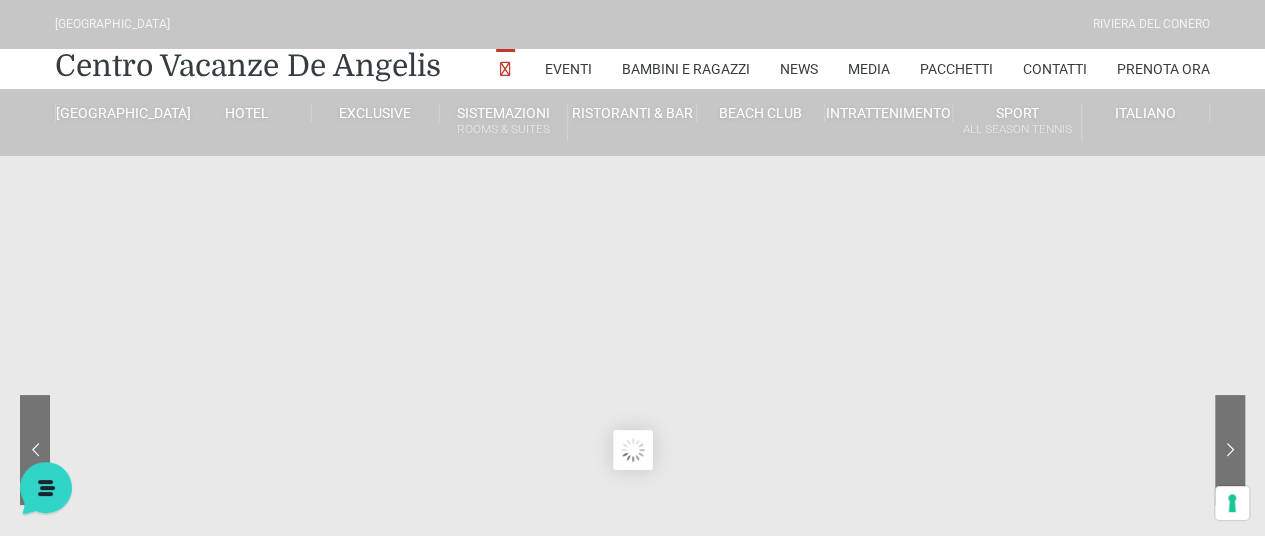 scroll, scrollTop: 0, scrollLeft: 0, axis: both 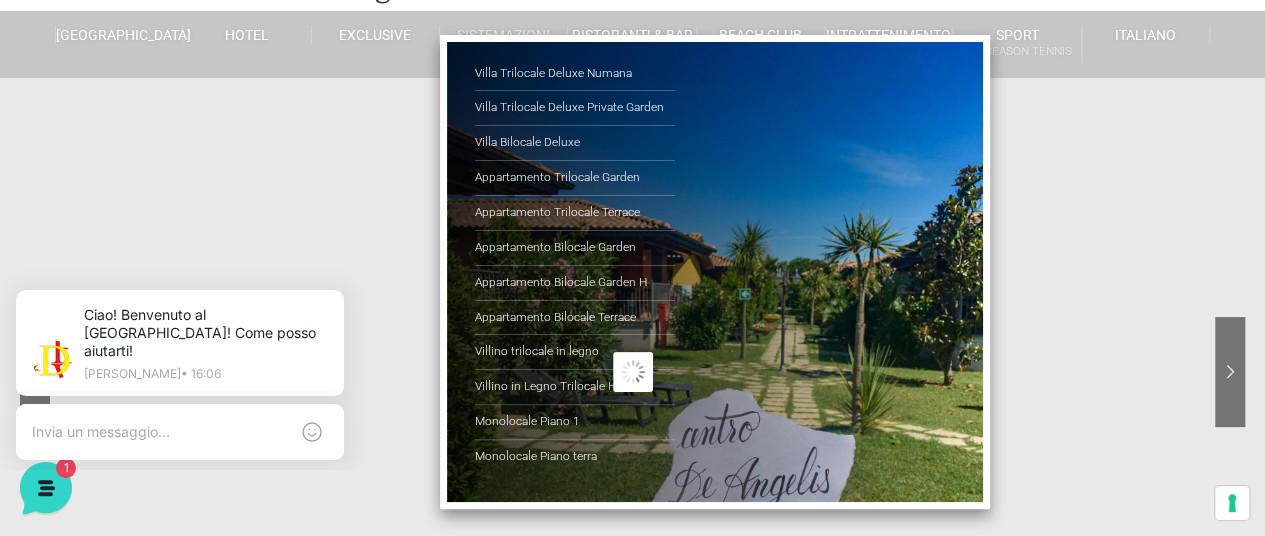 click on "Villa Trilocale Deluxe Numana
Villa Trilocale Deluxe Private Garden
Villa Bilocale Deluxe
Appartamento Trilocale Garden
Appartamento Trilocale Terrace
Appartamento Bilocale Garden
Appartamento Bilocale Garden H
Appartamento Bilocale Terrace
Villino trilocale in legno
Villino in Legno Trilocale H
Monolocale Piano 1
Monolocale Piano terra" at bounding box center (715, 272) 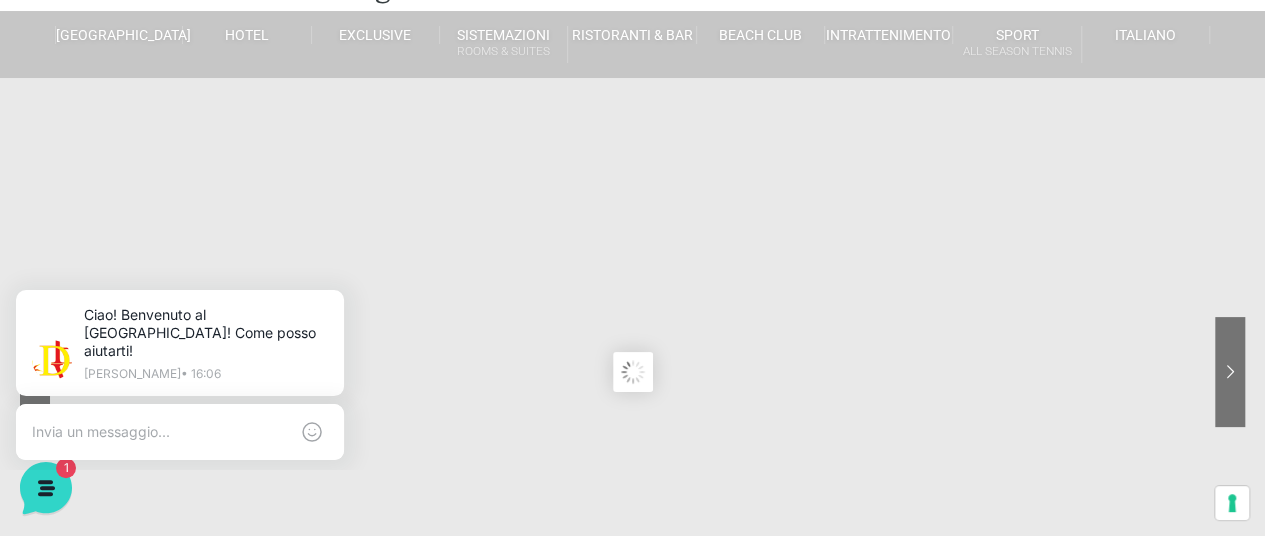 click 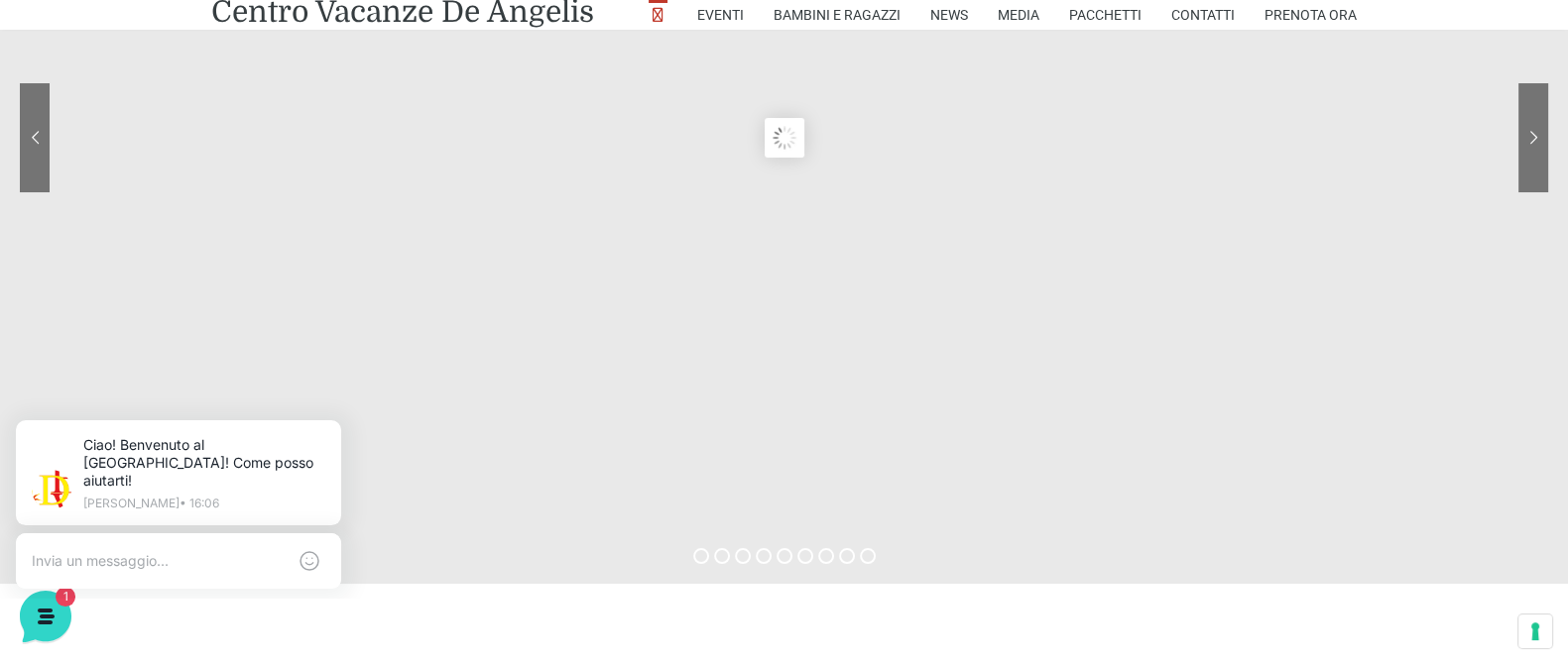 scroll, scrollTop: 0, scrollLeft: 0, axis: both 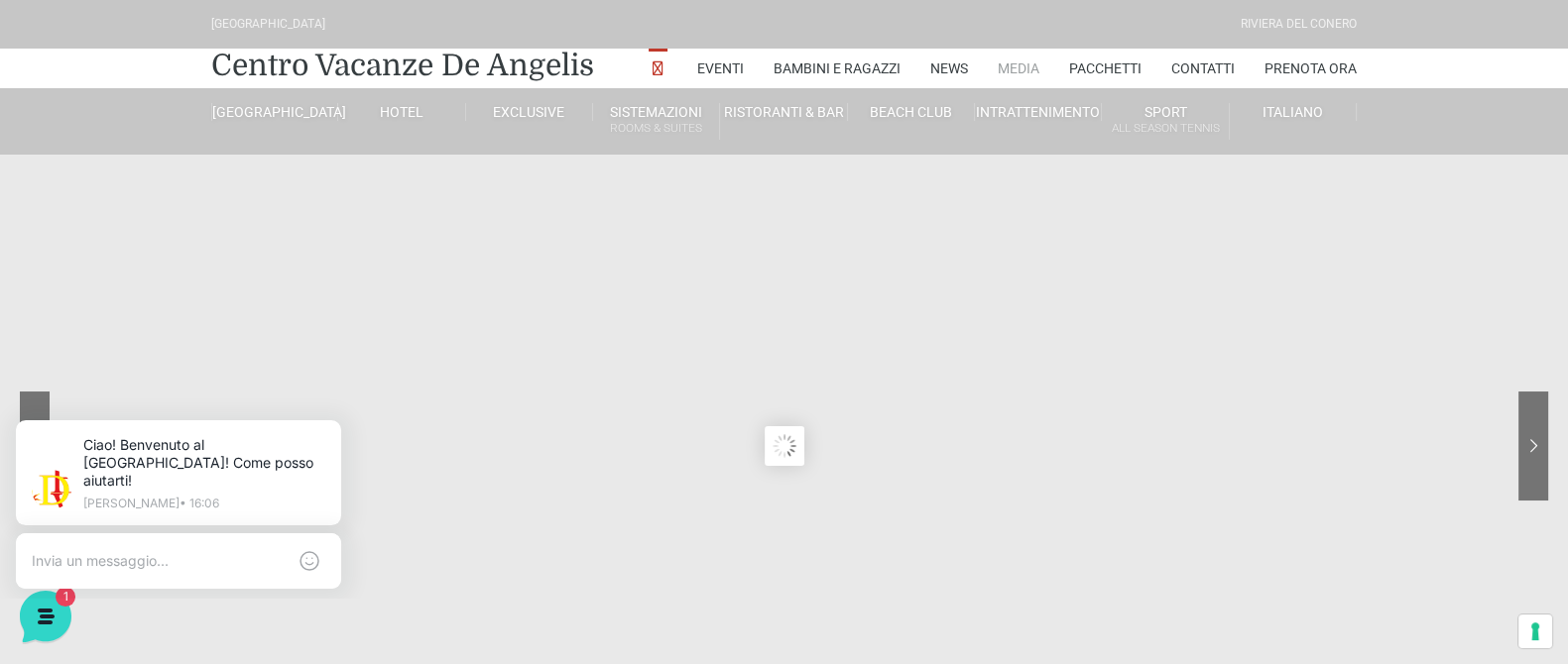 click on "Media" at bounding box center (1019, 68) 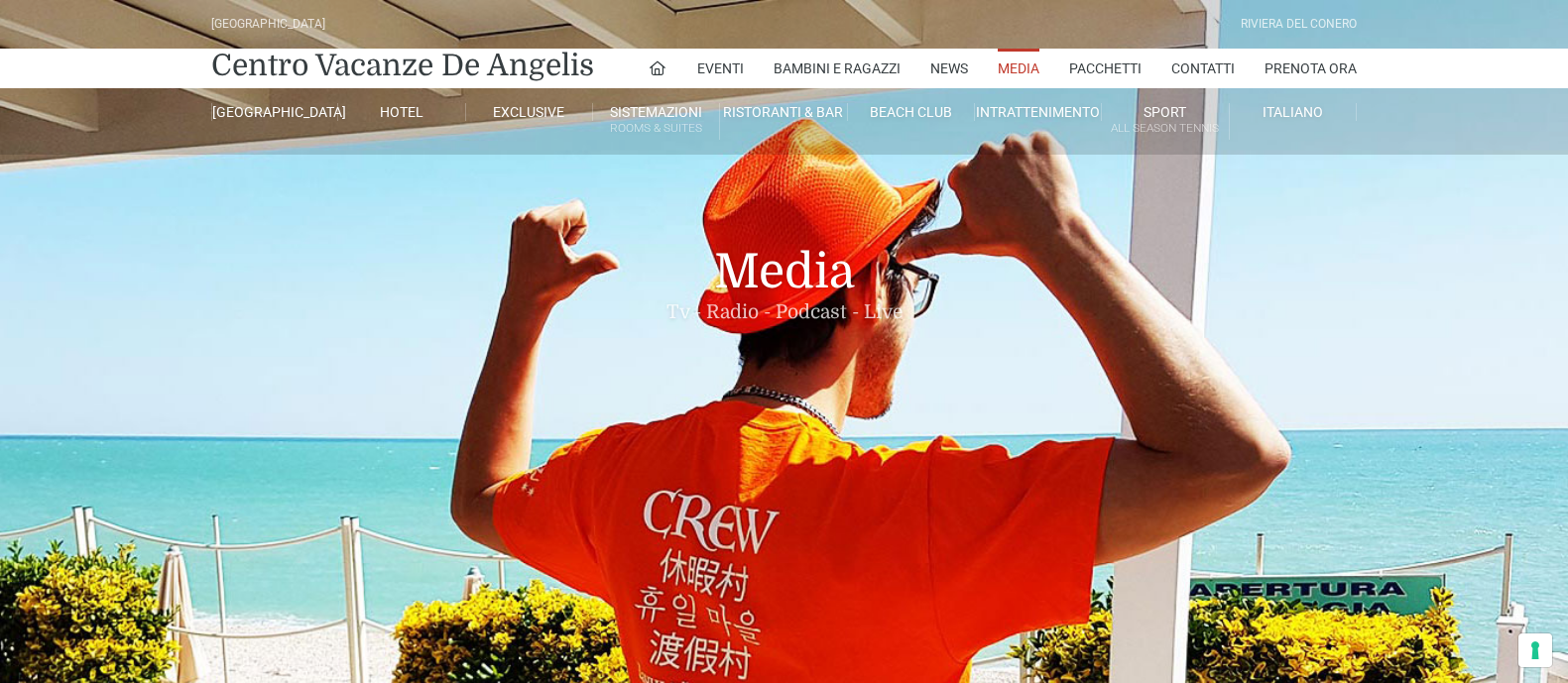 scroll, scrollTop: 0, scrollLeft: 0, axis: both 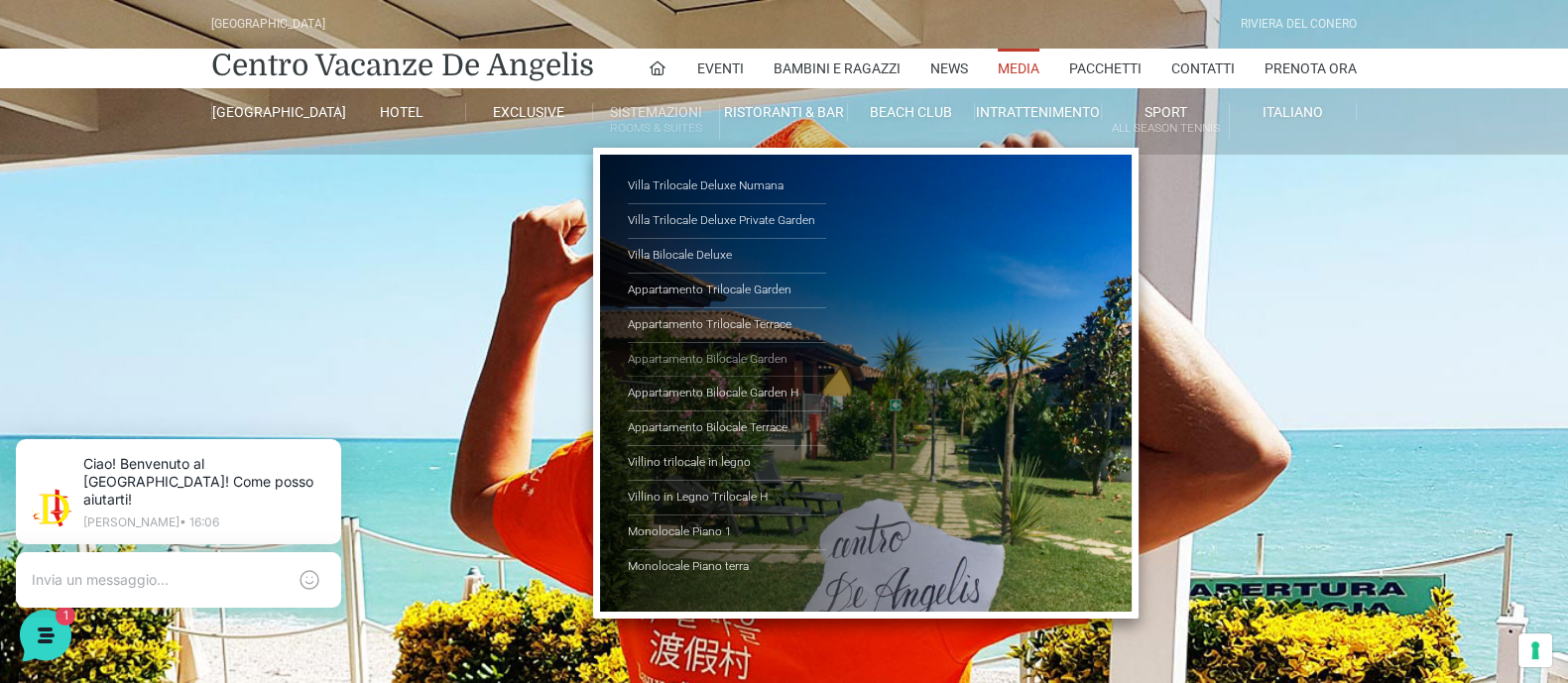 click on "Appartamento Bilocale Garden" at bounding box center [727, 360] 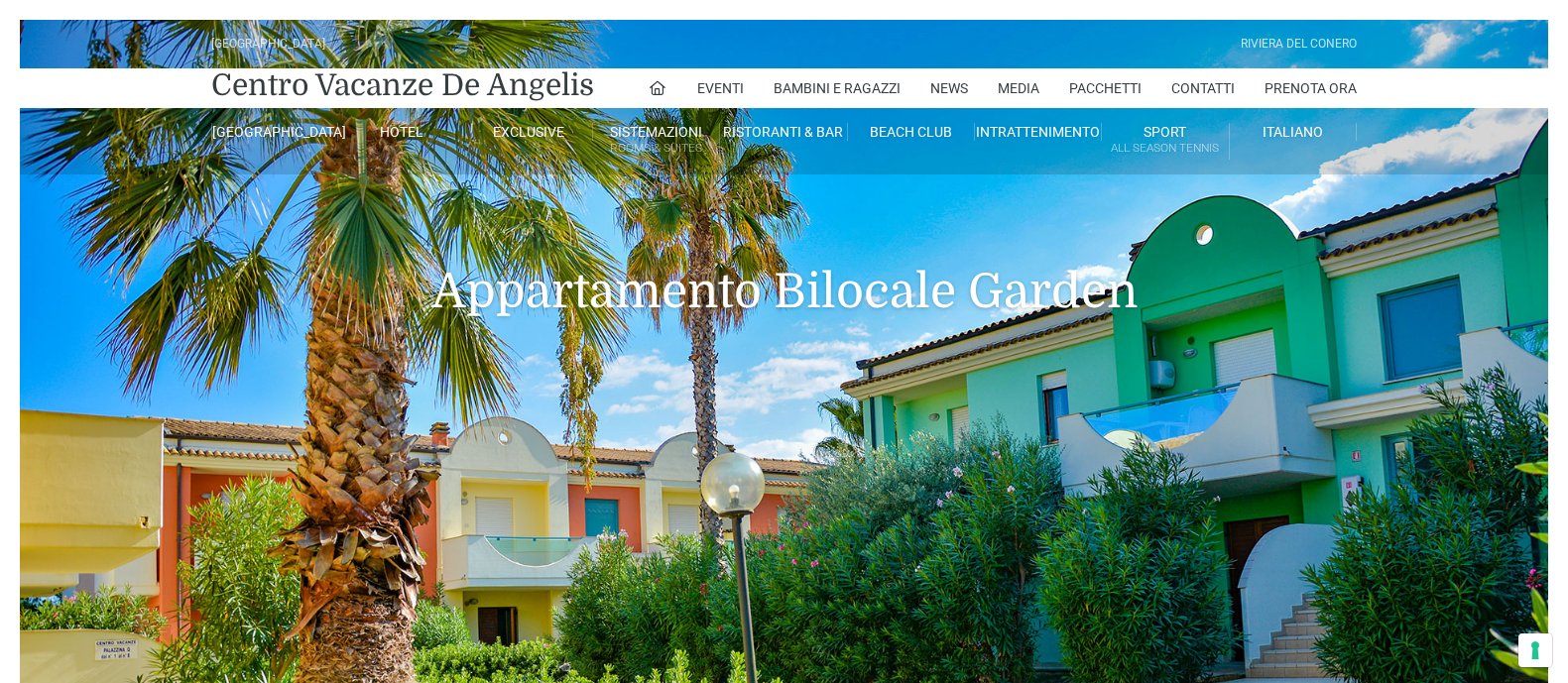 scroll, scrollTop: 351, scrollLeft: 0, axis: vertical 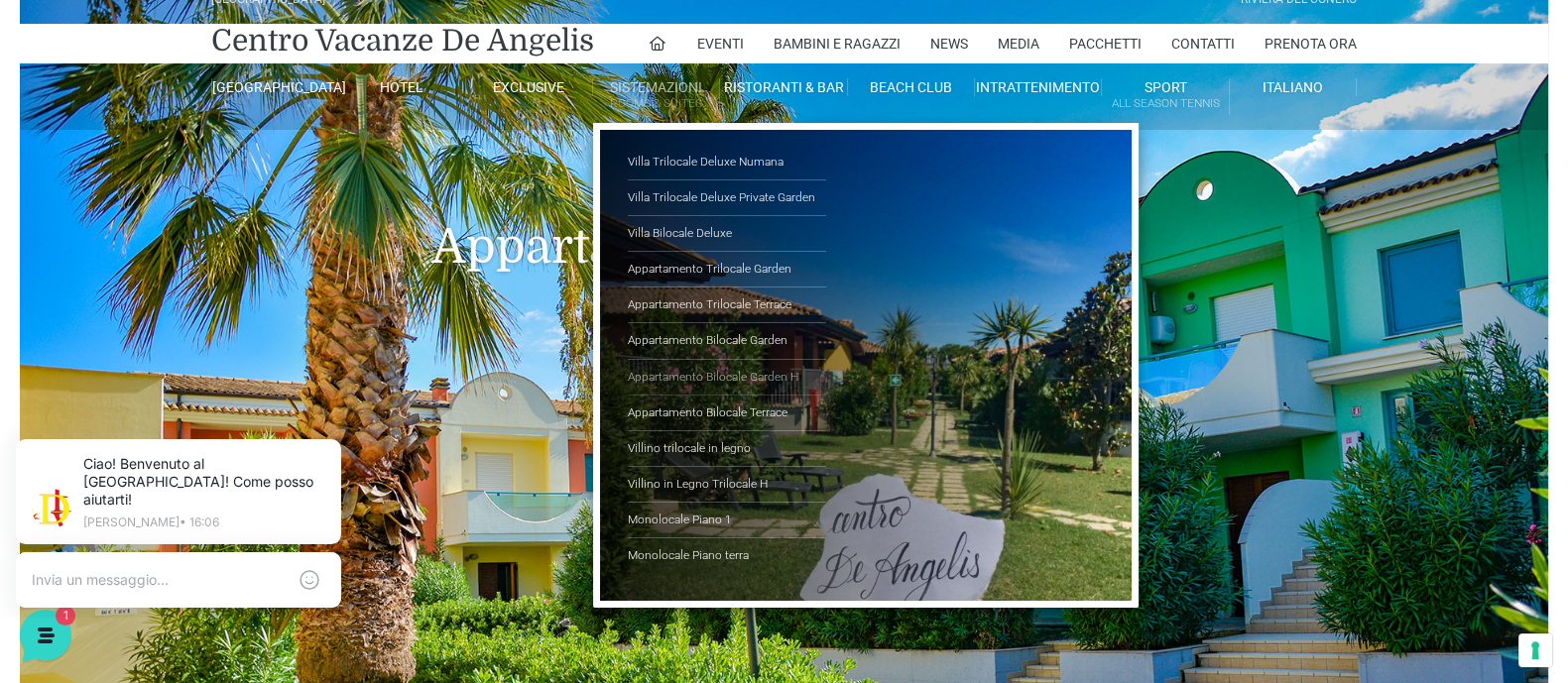 click on "Appartamento Bilocale Garden H" at bounding box center [727, 378] 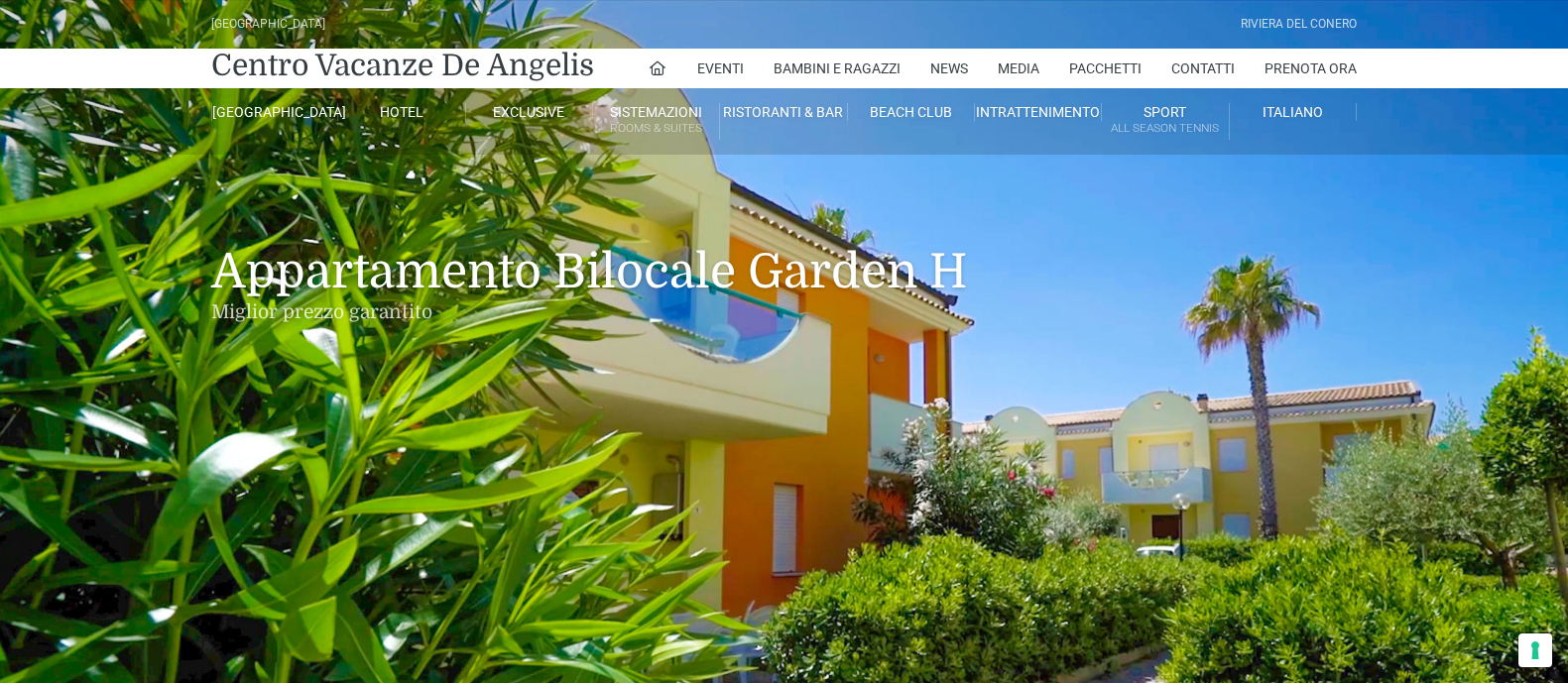 scroll, scrollTop: 0, scrollLeft: 0, axis: both 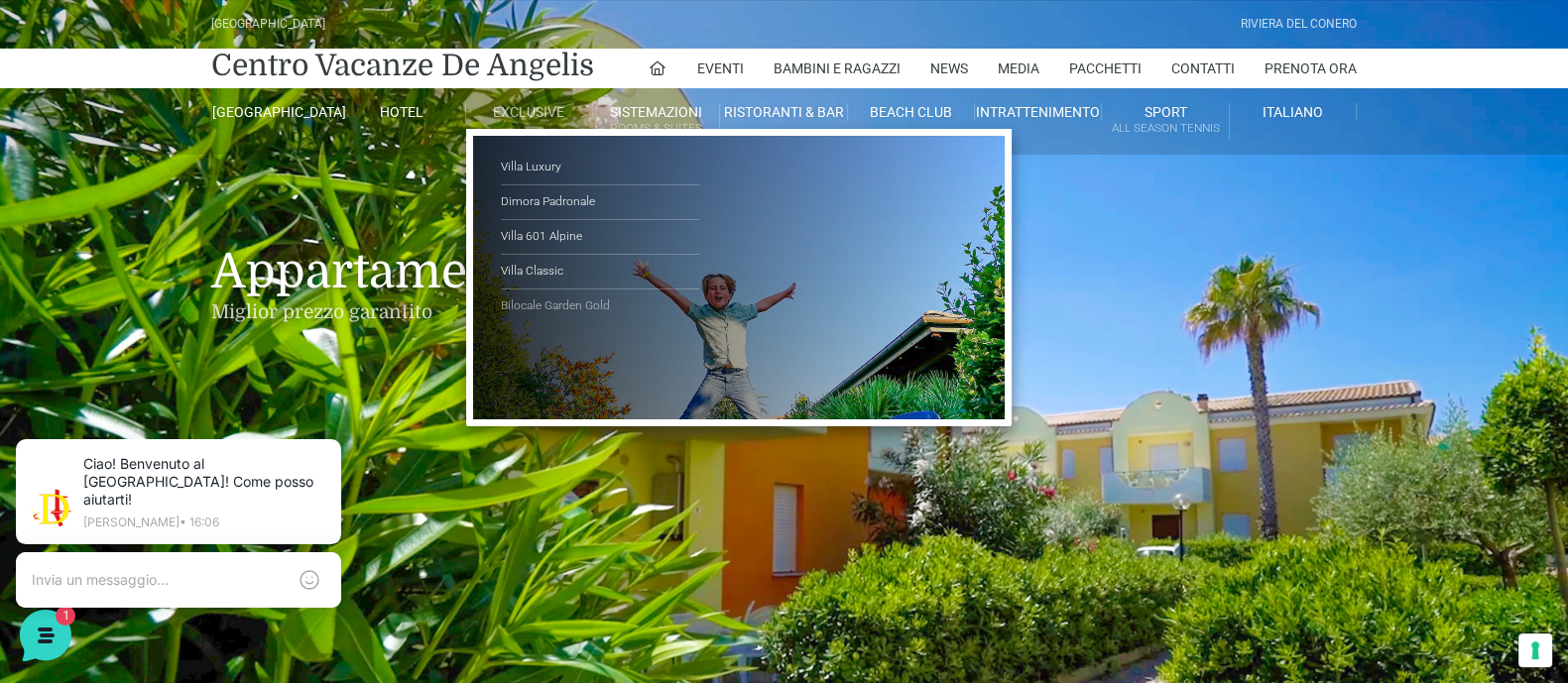 click on "Bilocale Garden Gold" at bounding box center [600, 306] 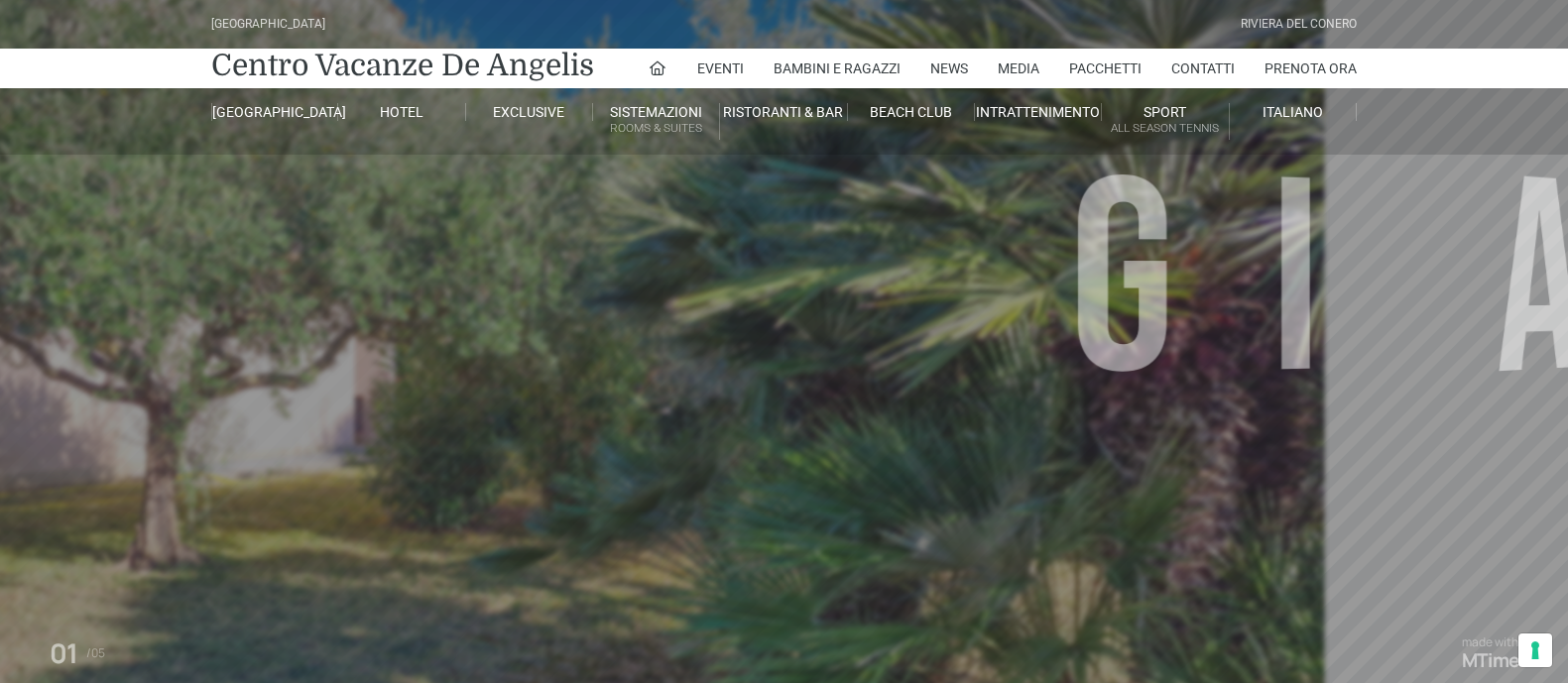 scroll, scrollTop: 0, scrollLeft: 0, axis: both 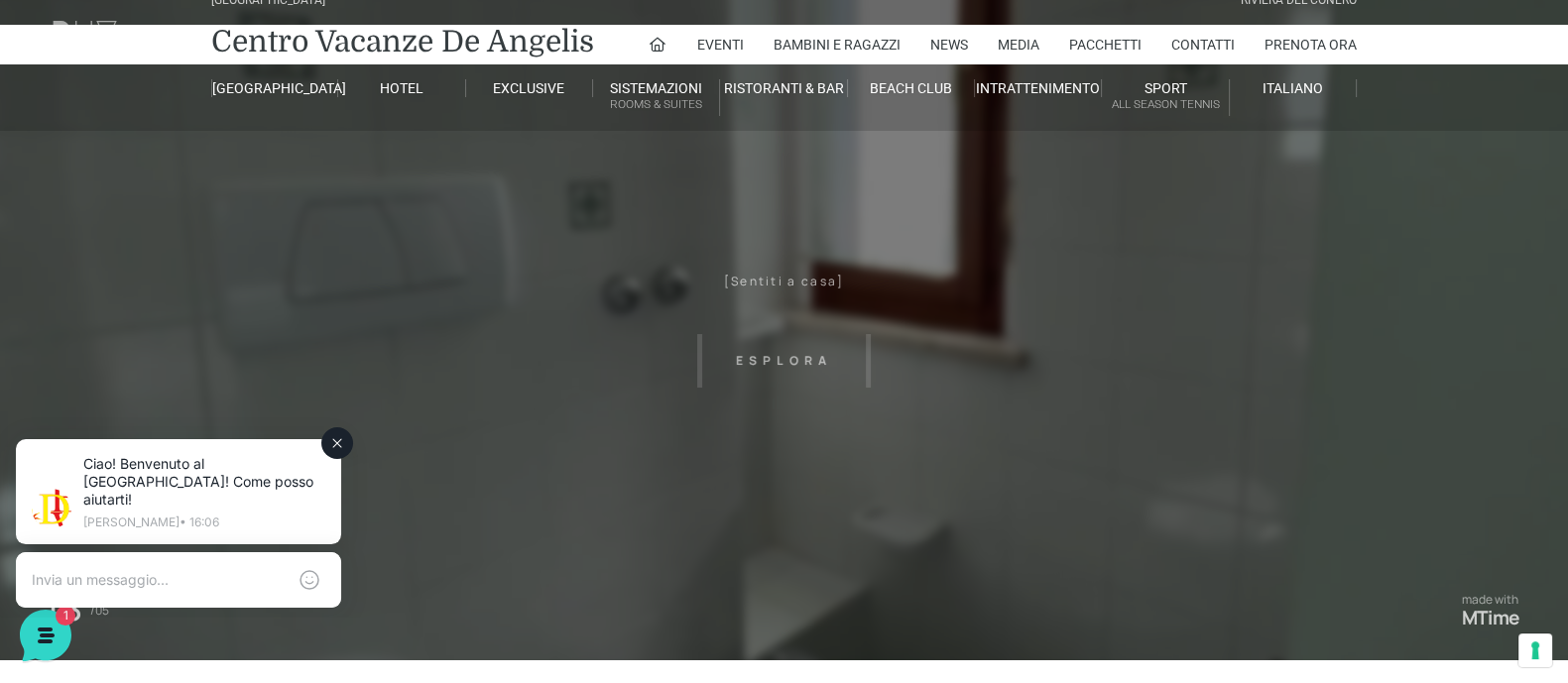 click 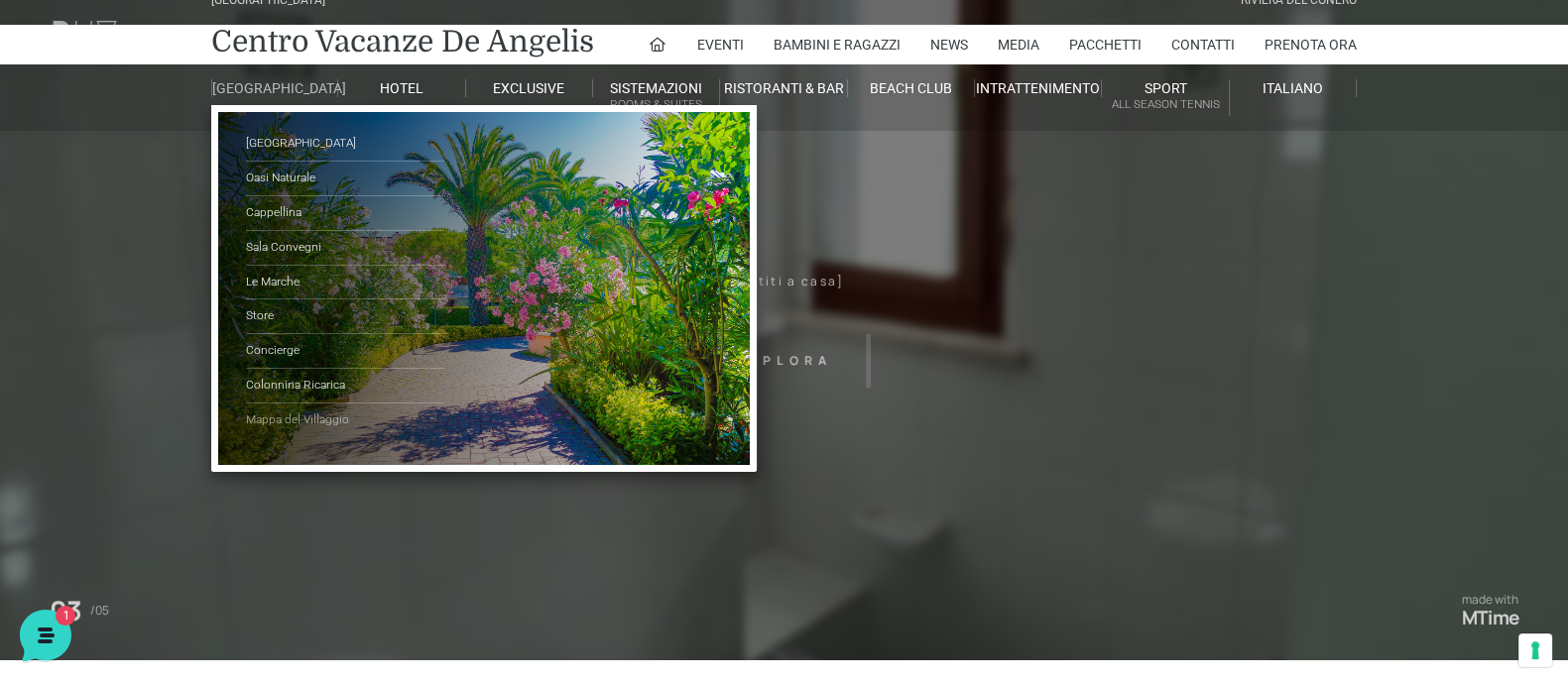 click on "Mappa del Villaggio" at bounding box center (345, 420) 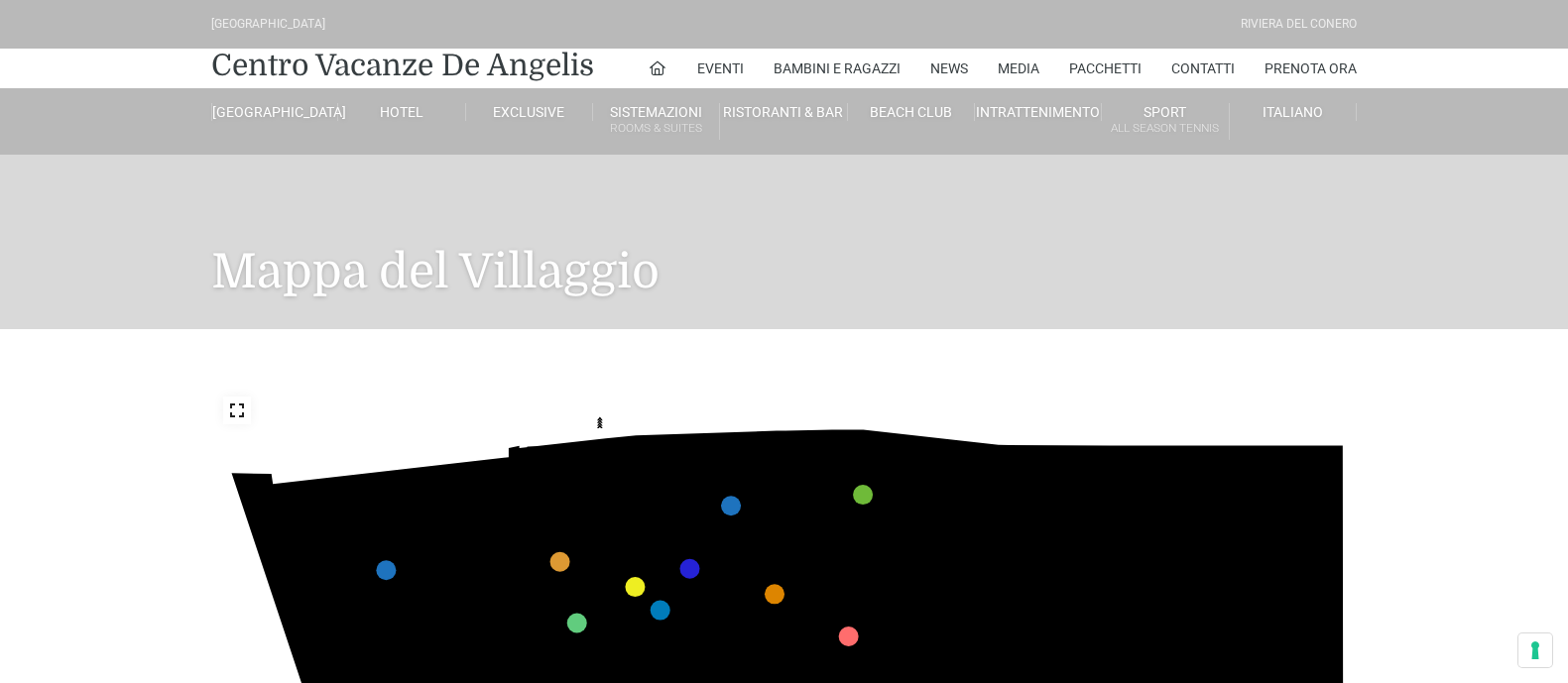 scroll, scrollTop: 0, scrollLeft: 0, axis: both 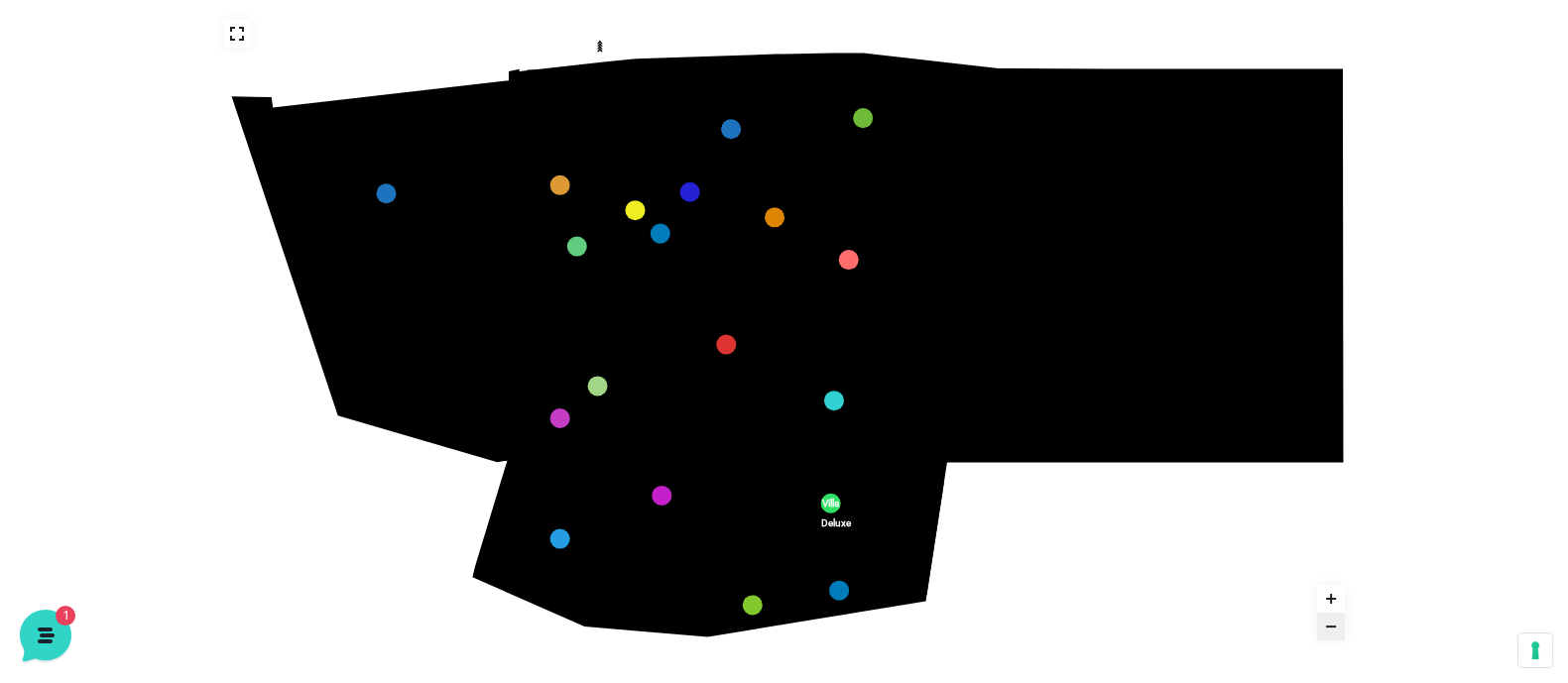 click on "436
435
437
434
441
430
440
431
439
432
438
433
424
423
425
422
429
418
428
419
427
420
426
421
412
411
413
410
417
406
416
407
415
408
414
409
609
400
608
401
325
405
611
404
610
403
607
402
210" at bounding box center [784, 330] 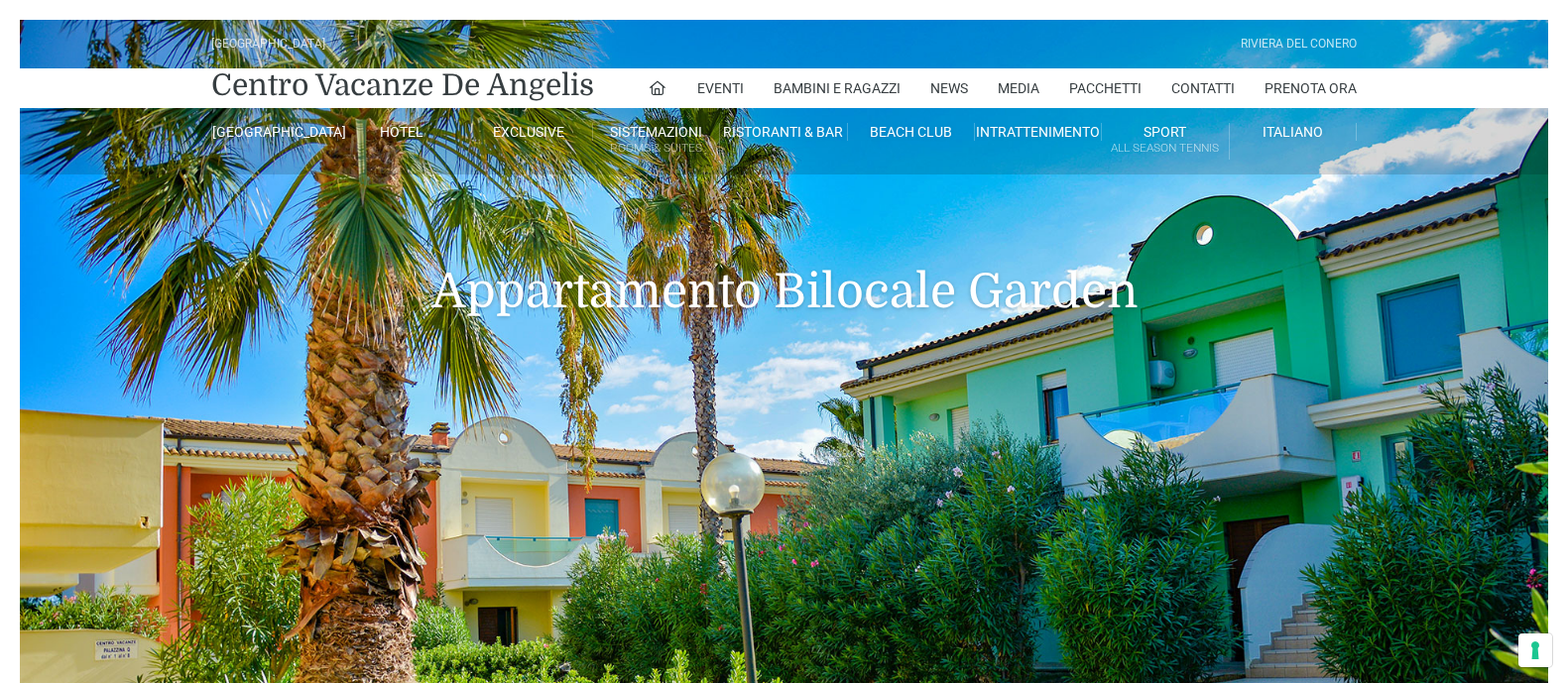 scroll, scrollTop: 0, scrollLeft: 0, axis: both 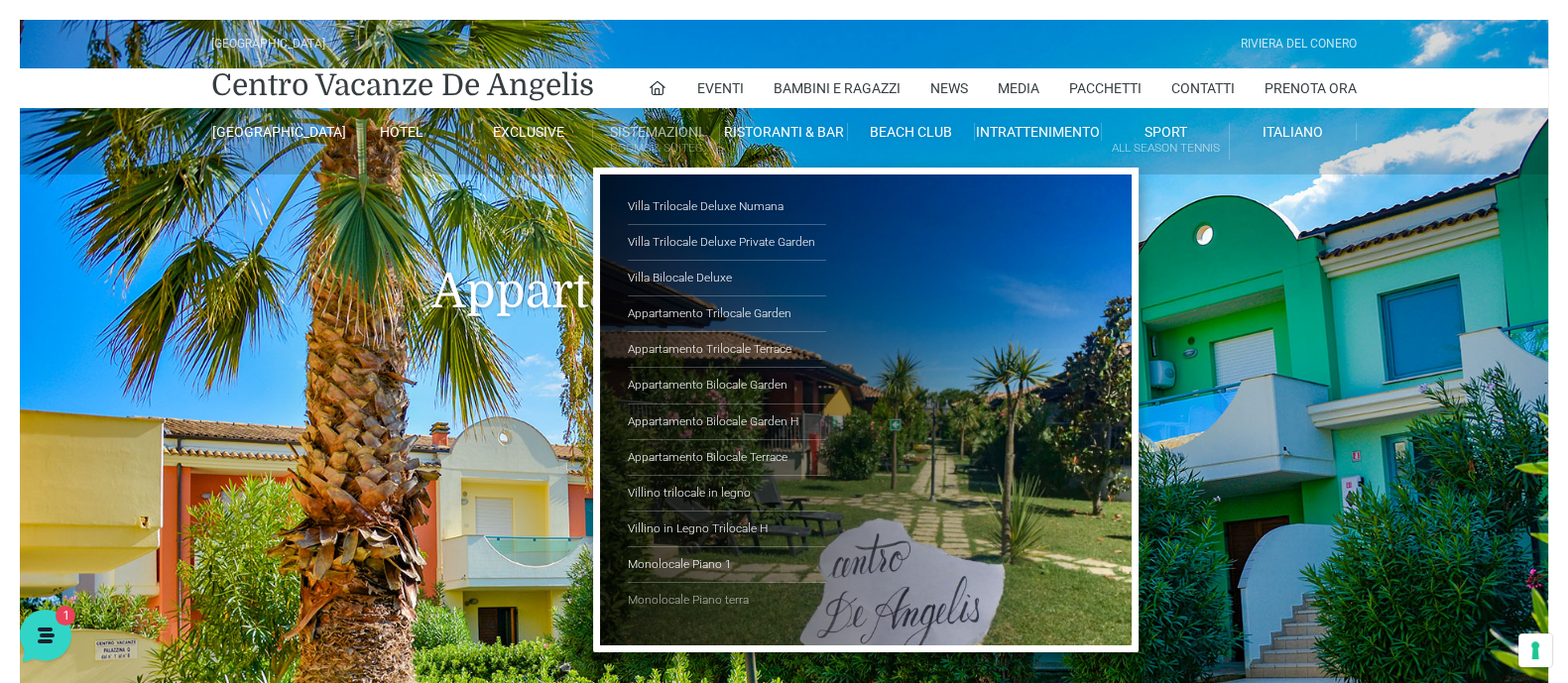 click on "Monolocale Piano terra" at bounding box center (727, 600) 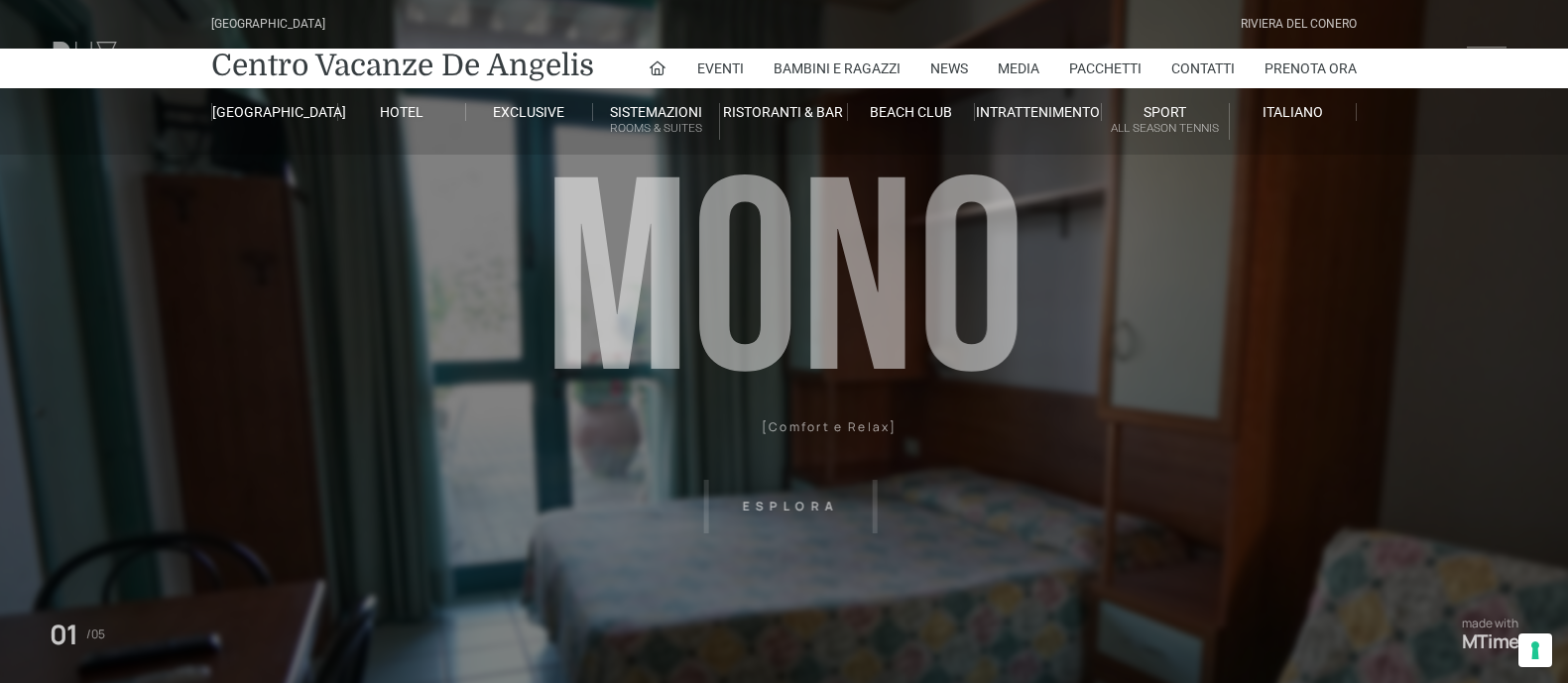 scroll, scrollTop: 0, scrollLeft: 0, axis: both 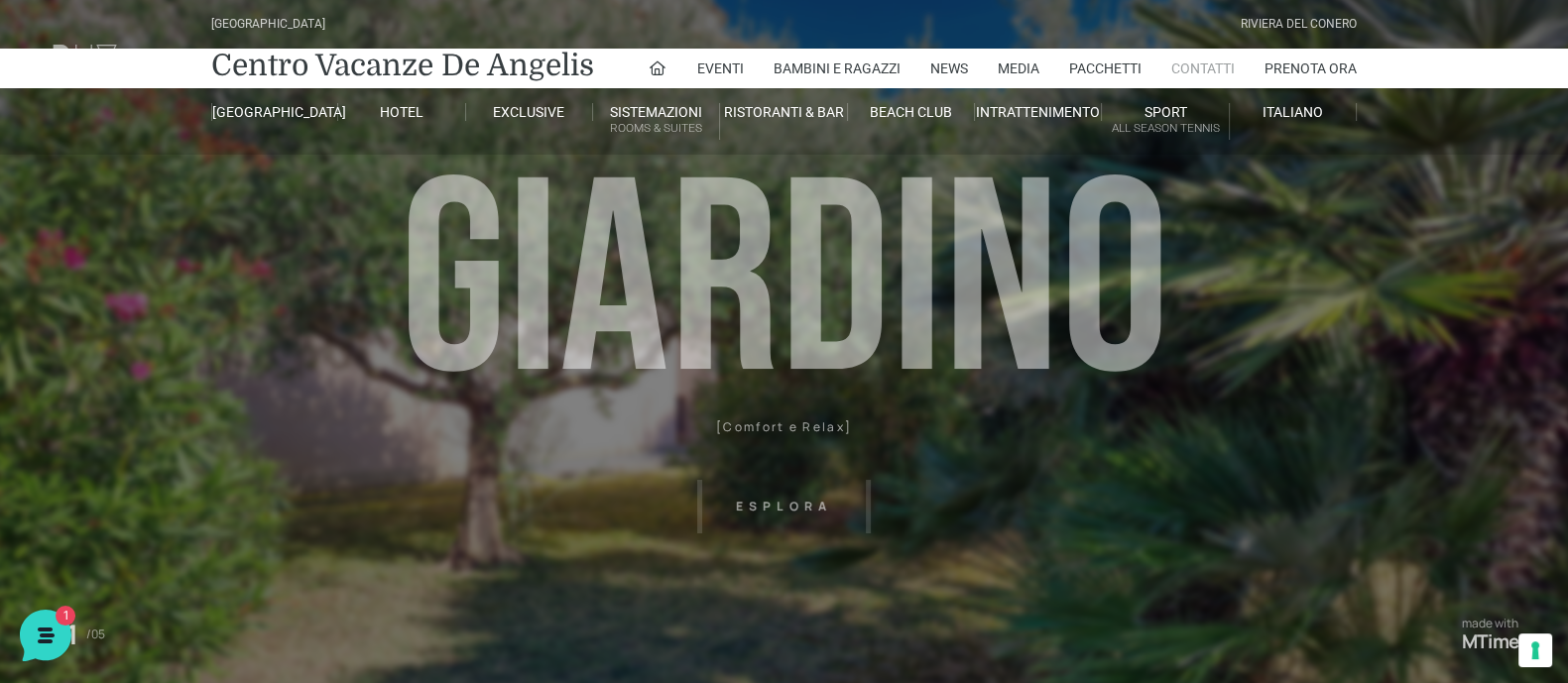 click on "Contatti" at bounding box center (1203, 68) 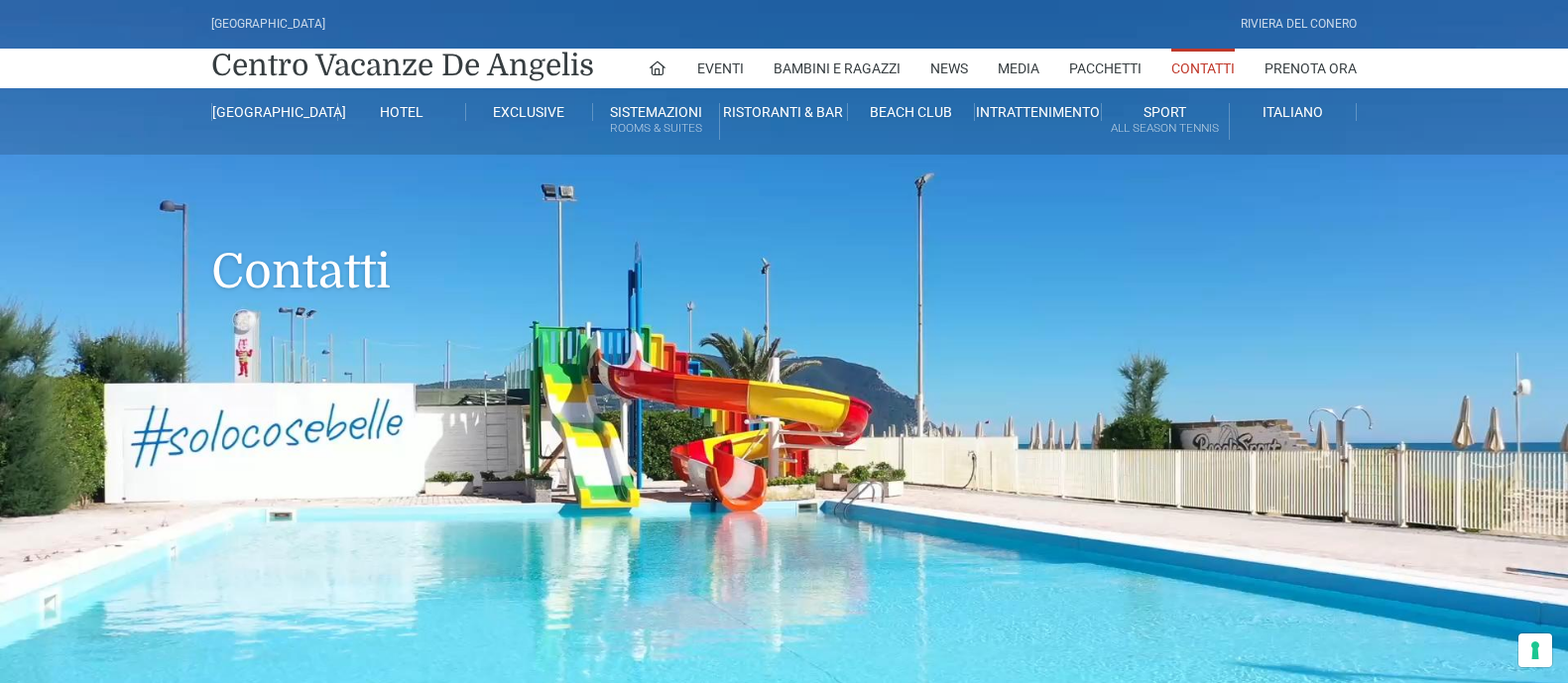 scroll, scrollTop: 0, scrollLeft: 0, axis: both 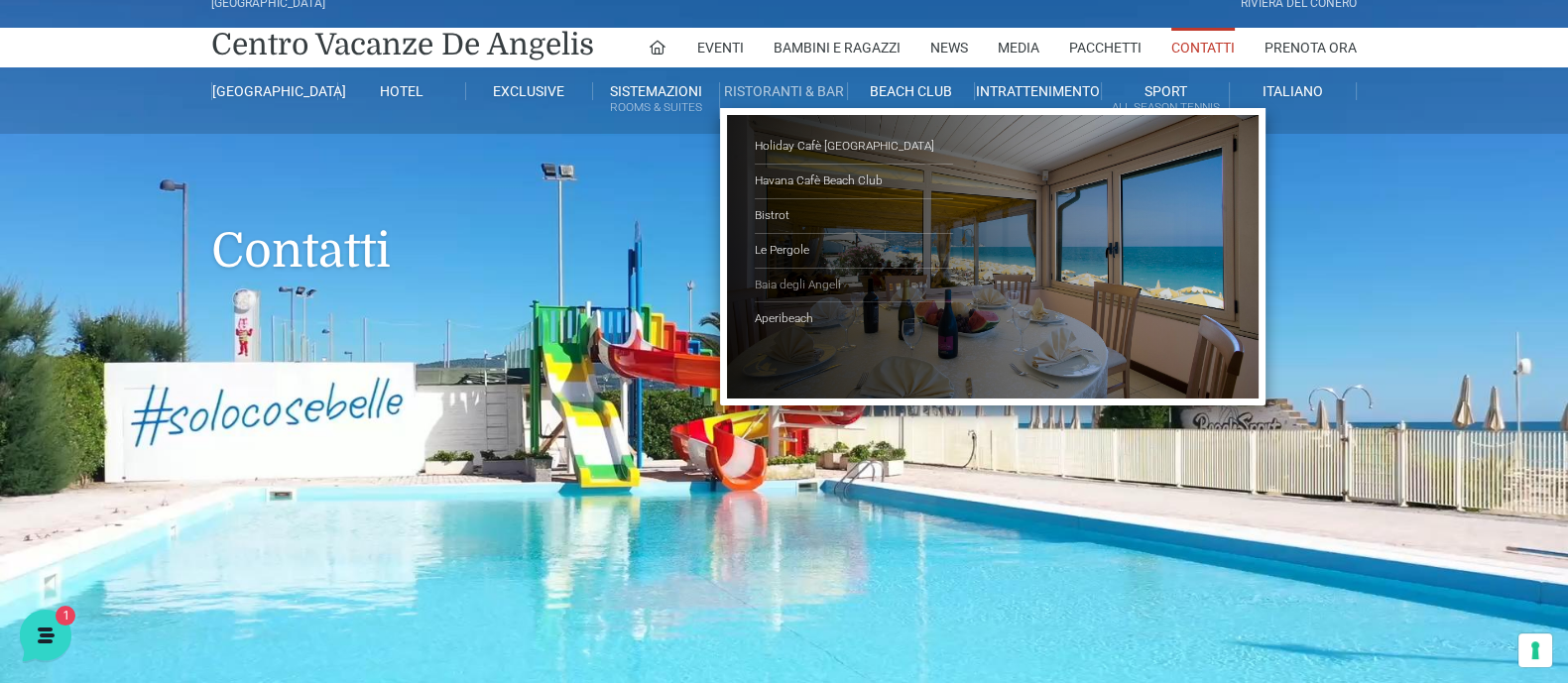 click on "Baia degli Angeli" at bounding box center [854, 285] 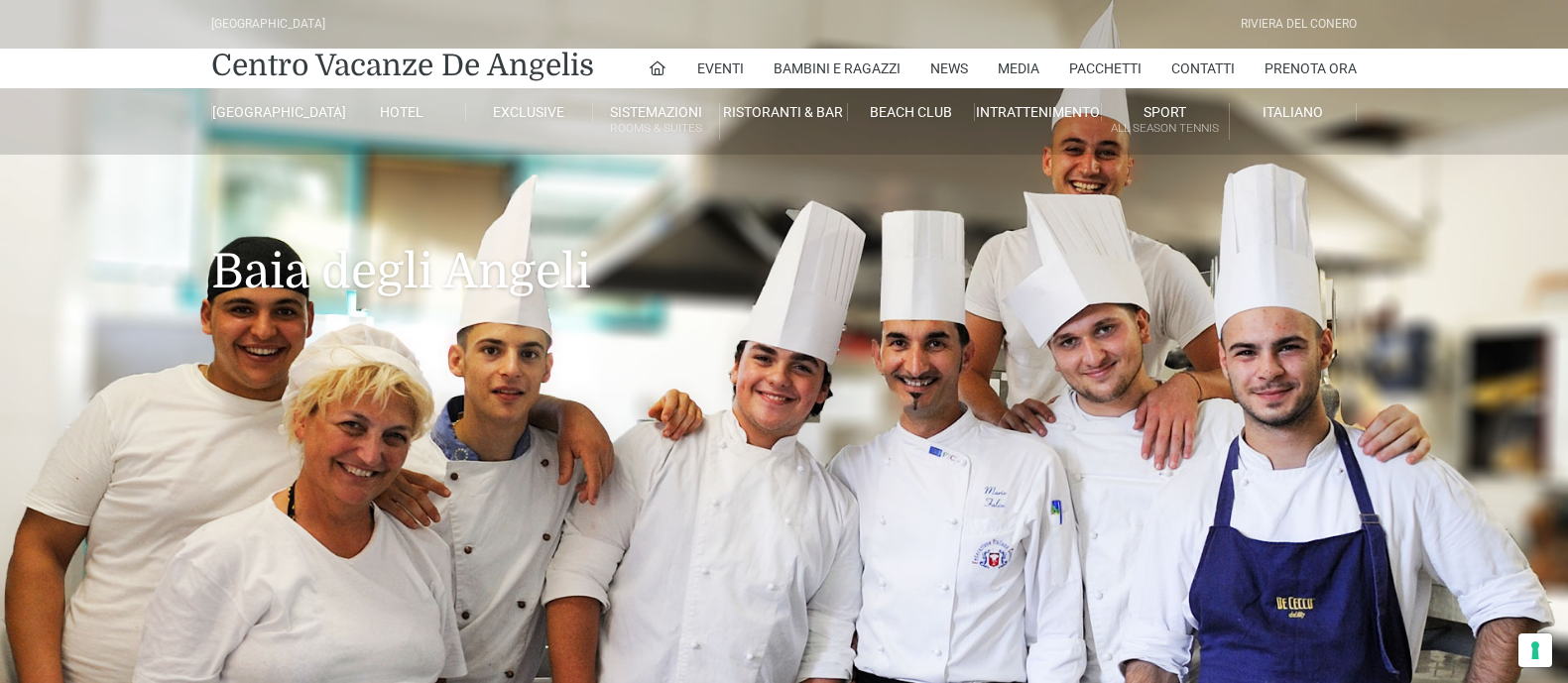 scroll, scrollTop: 0, scrollLeft: 0, axis: both 